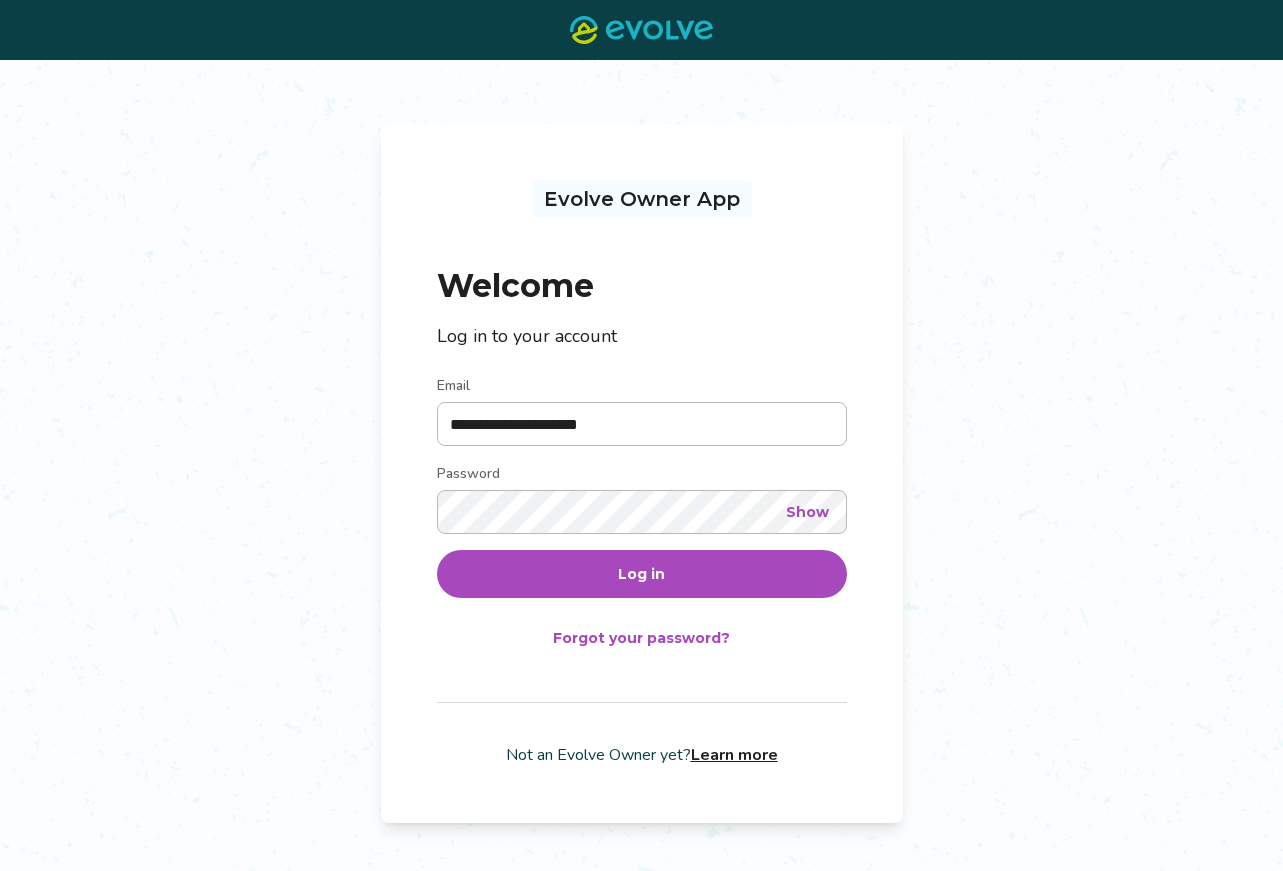 scroll, scrollTop: 0, scrollLeft: 0, axis: both 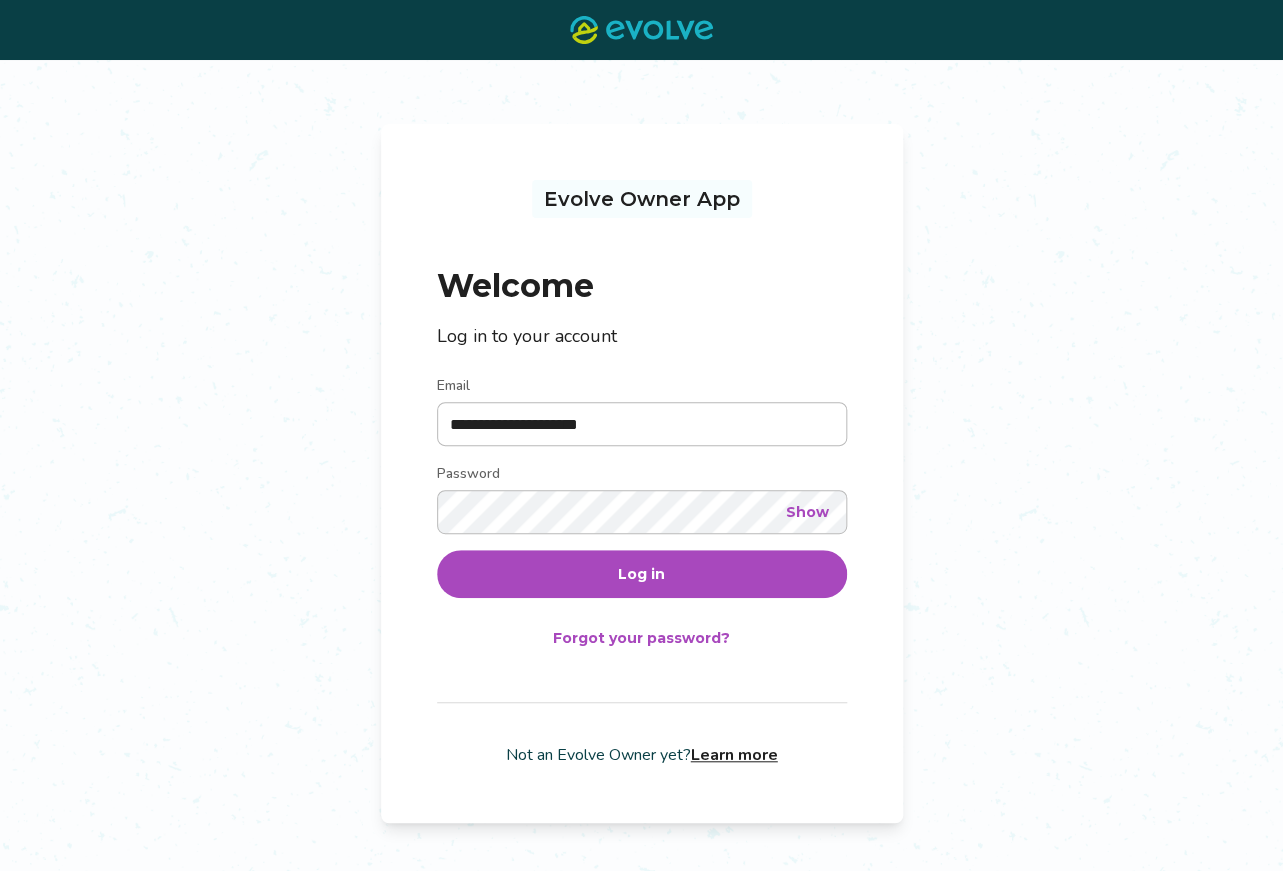 click on "Log in" at bounding box center [641, 574] 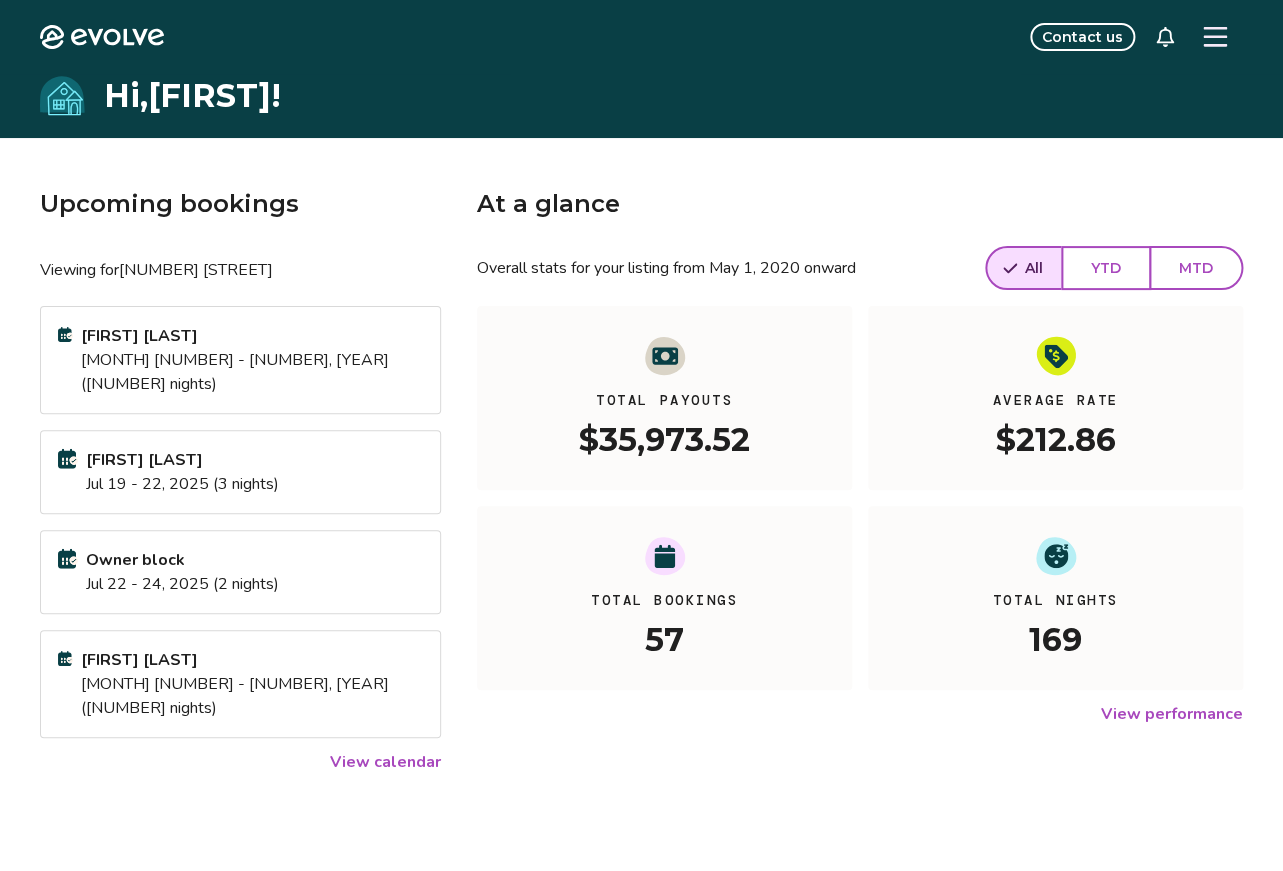 click on "[MONTH] [NUMBER] - [NUMBER], [YEAR] ([NUMBER] nights)" at bounding box center (252, 372) 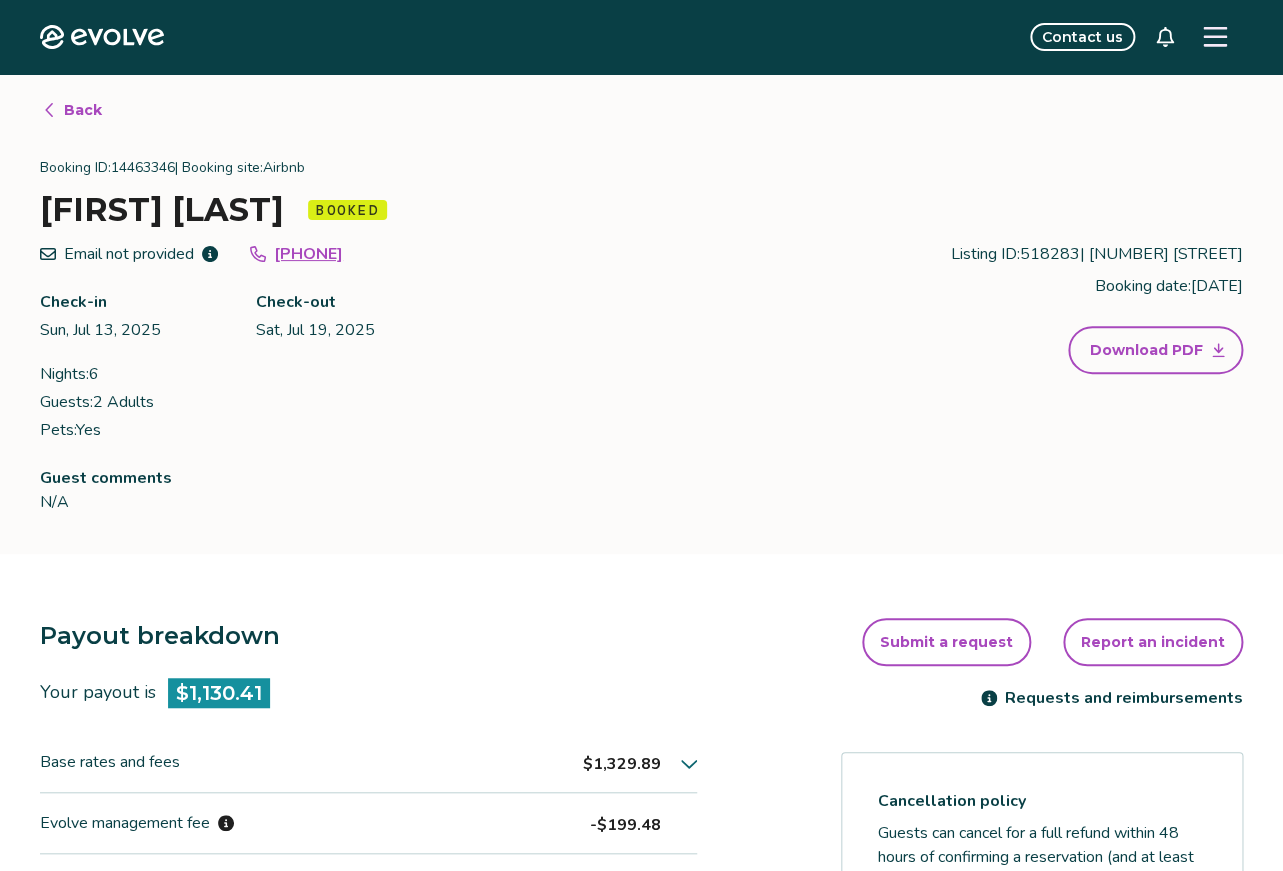 click on "Back" at bounding box center [83, 110] 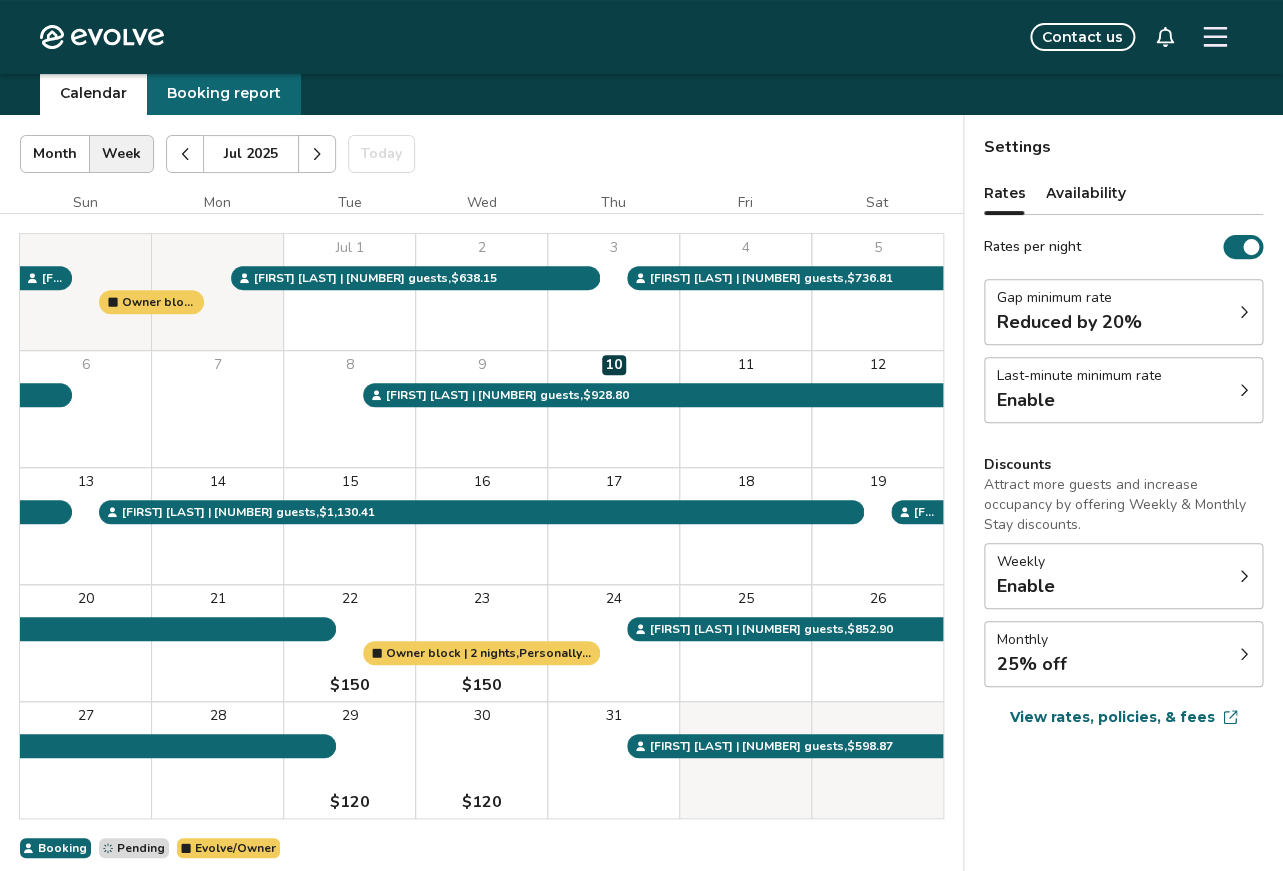 scroll, scrollTop: 58, scrollLeft: 0, axis: vertical 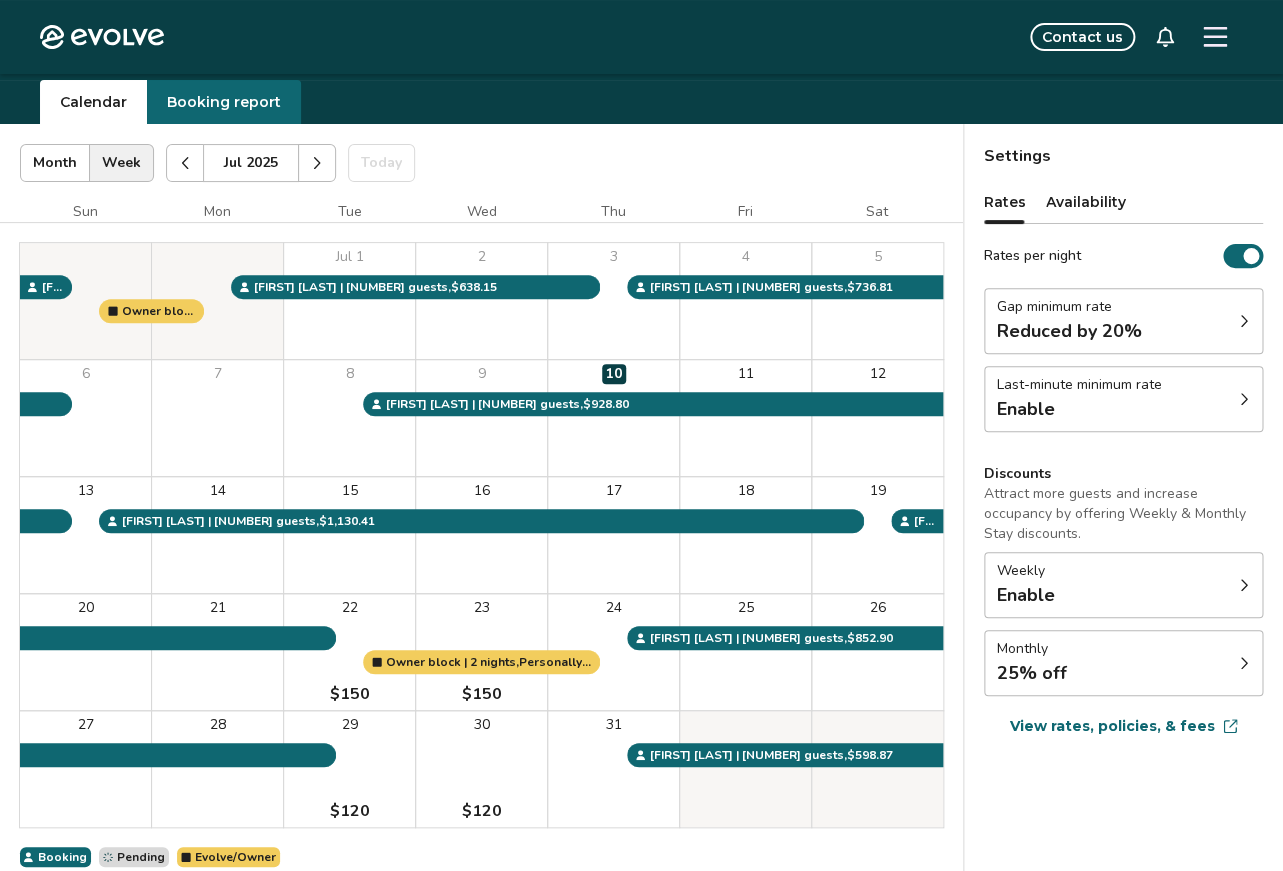 click 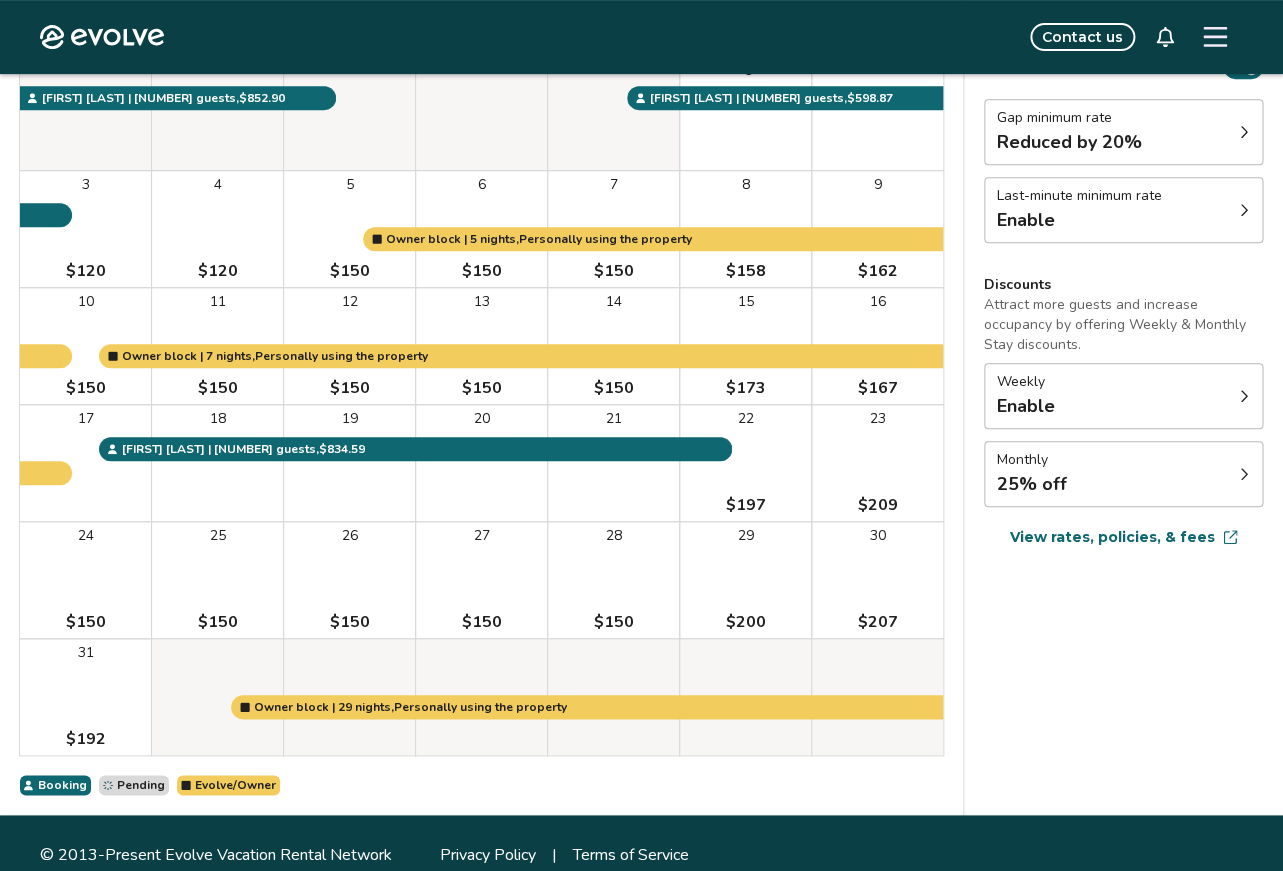 scroll, scrollTop: 271, scrollLeft: 0, axis: vertical 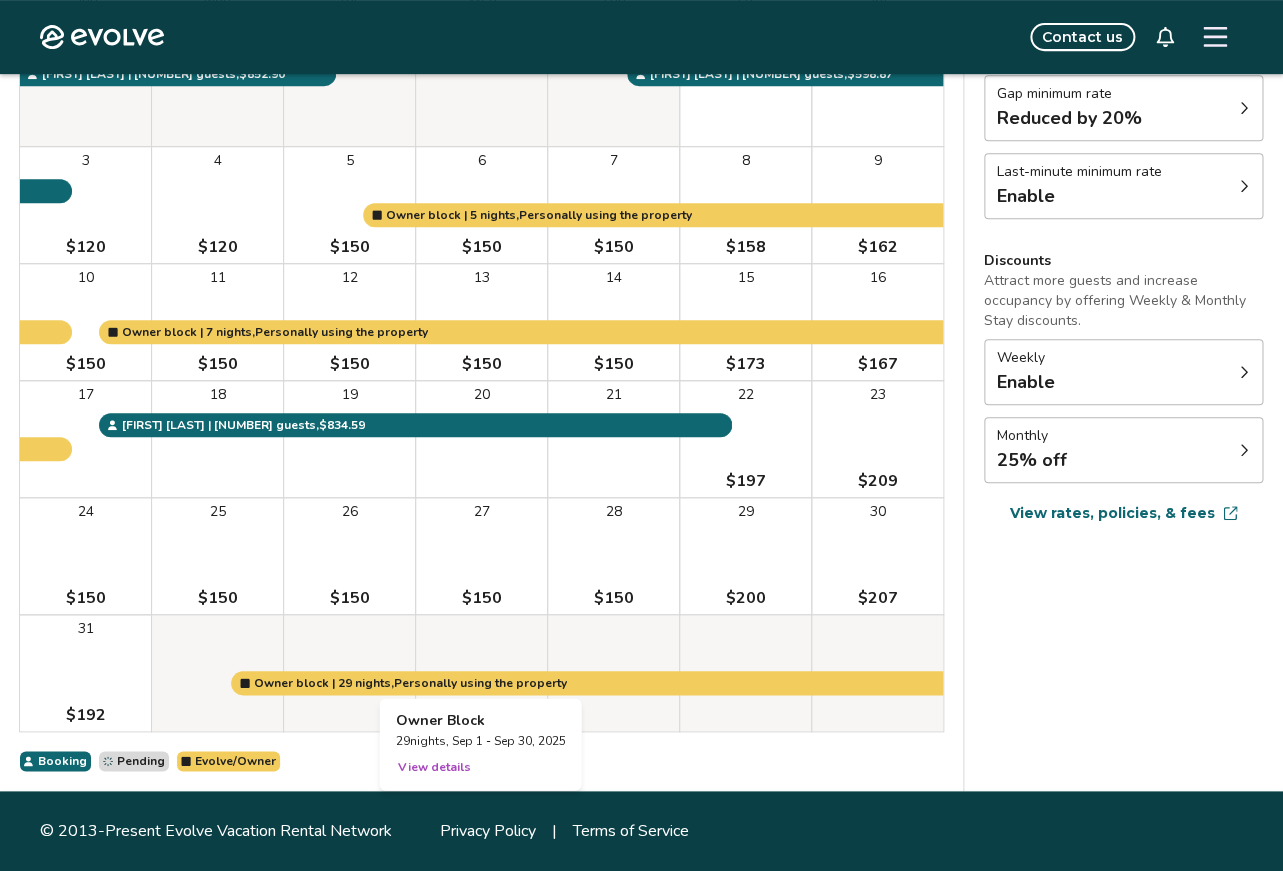 click on "View details" at bounding box center [434, 767] 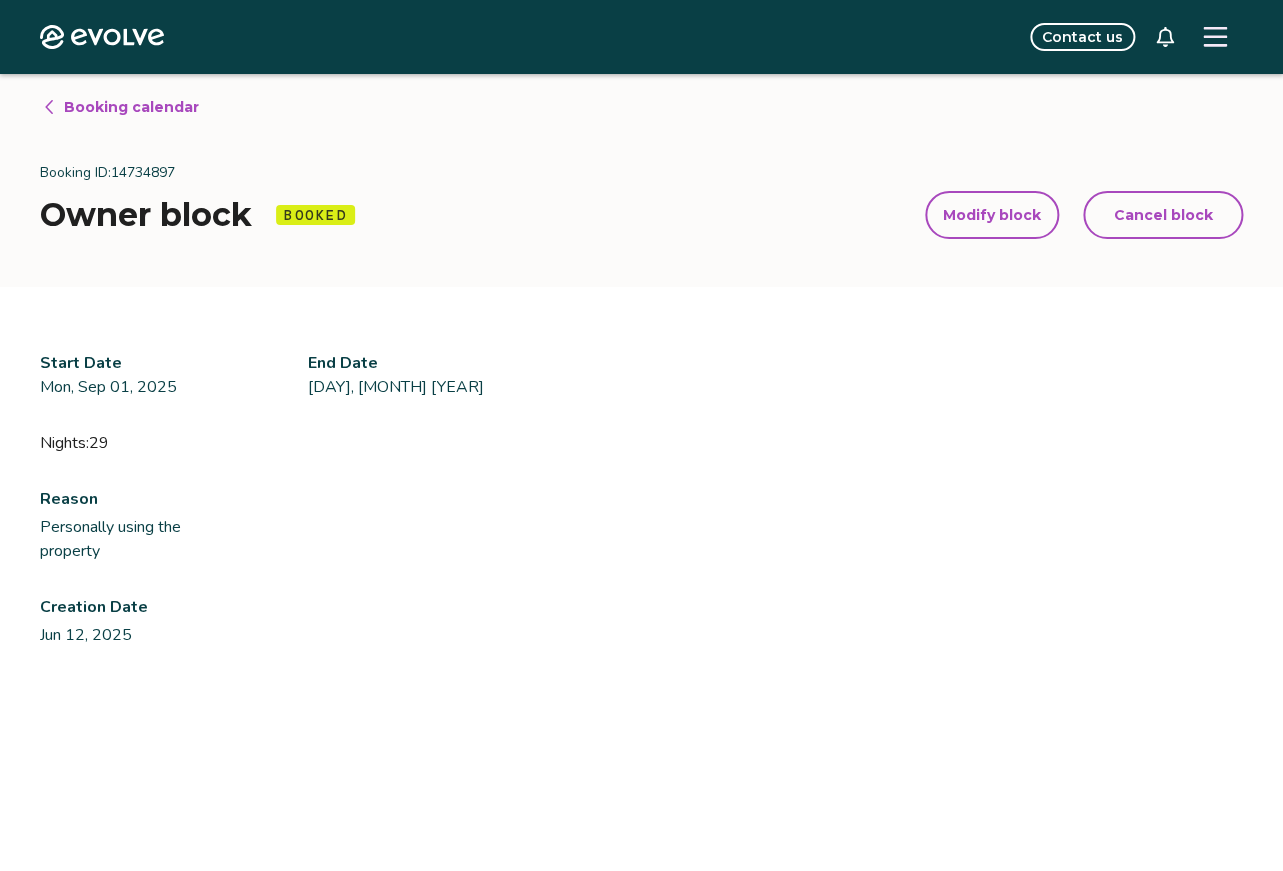 scroll, scrollTop: 0, scrollLeft: 0, axis: both 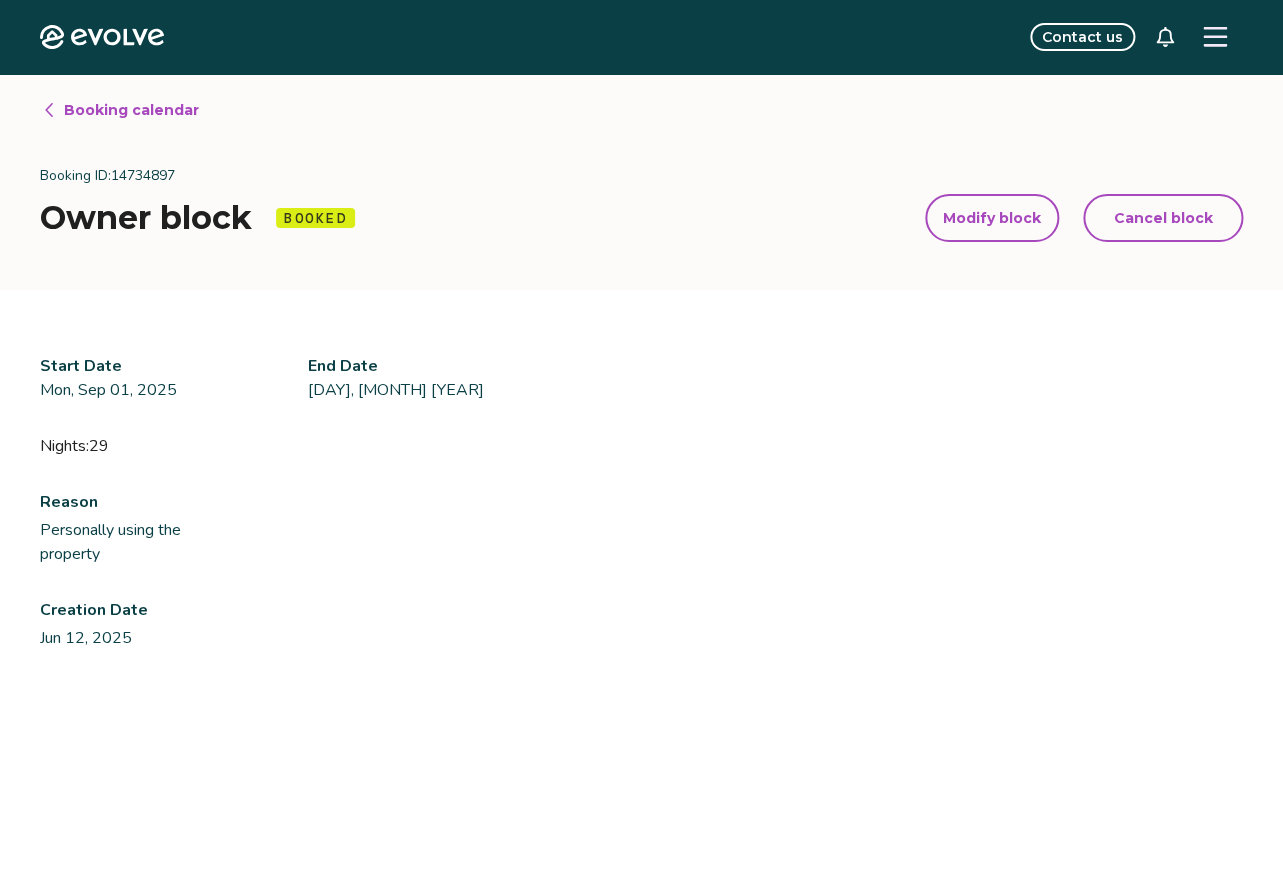 click on "Modify block" at bounding box center [992, 218] 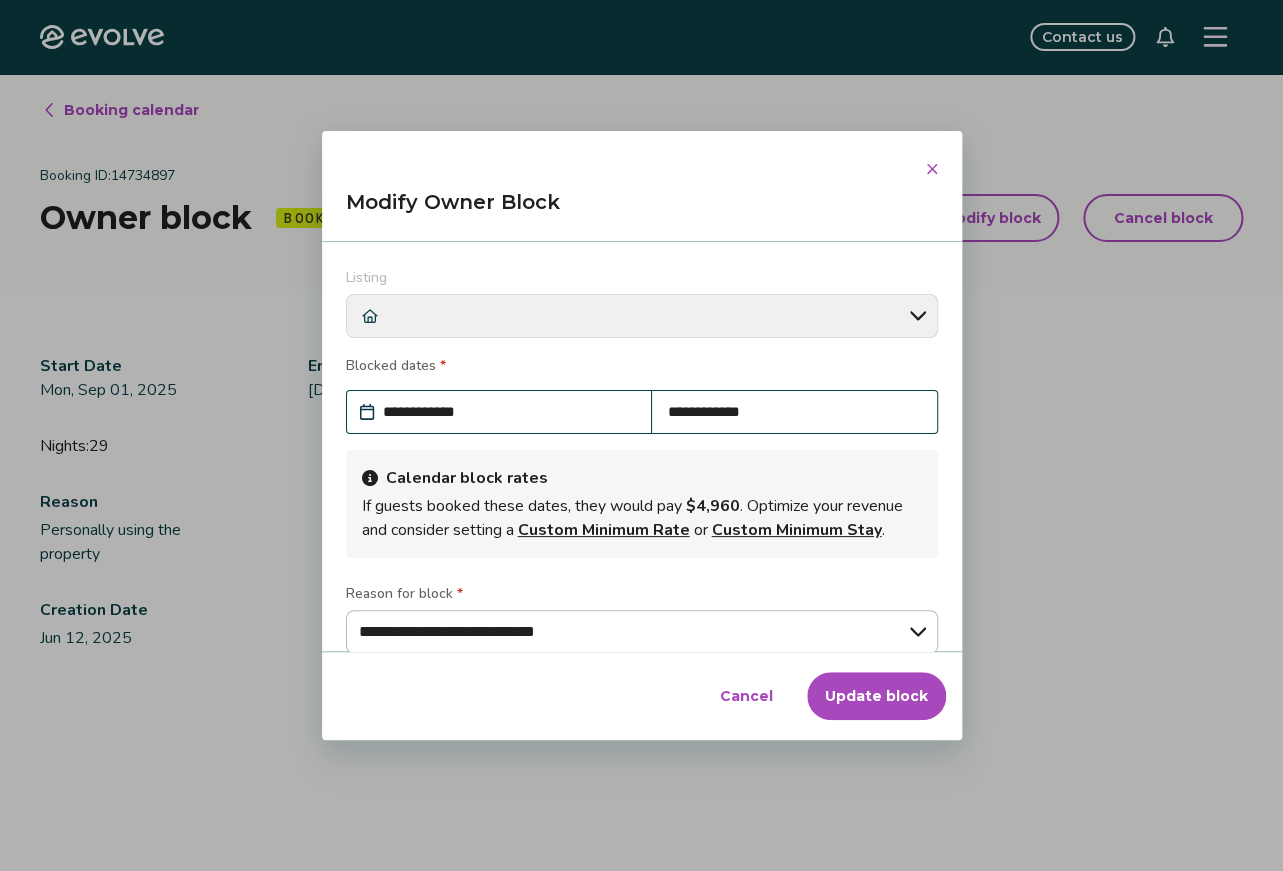 click on "**********" at bounding box center [509, 412] 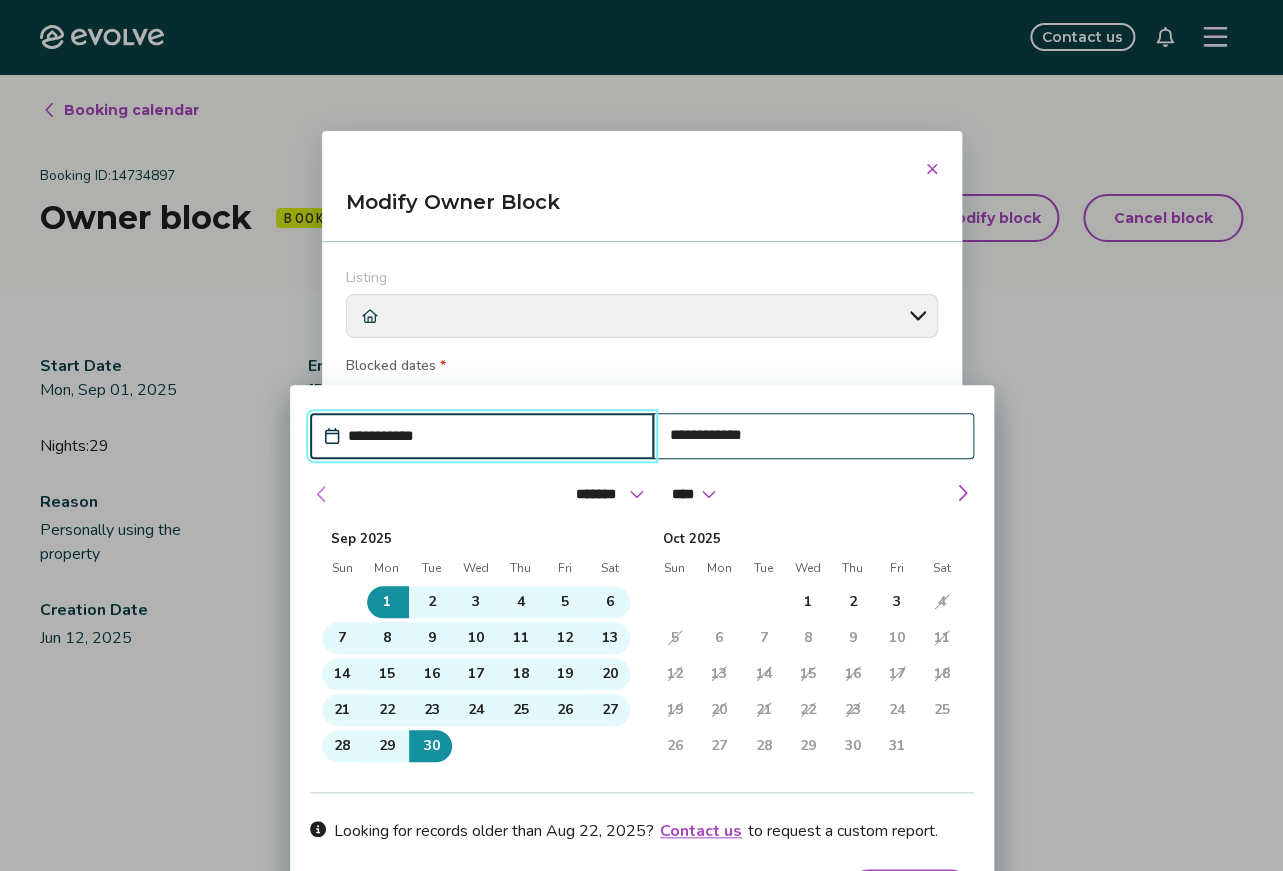 click at bounding box center [321, 494] 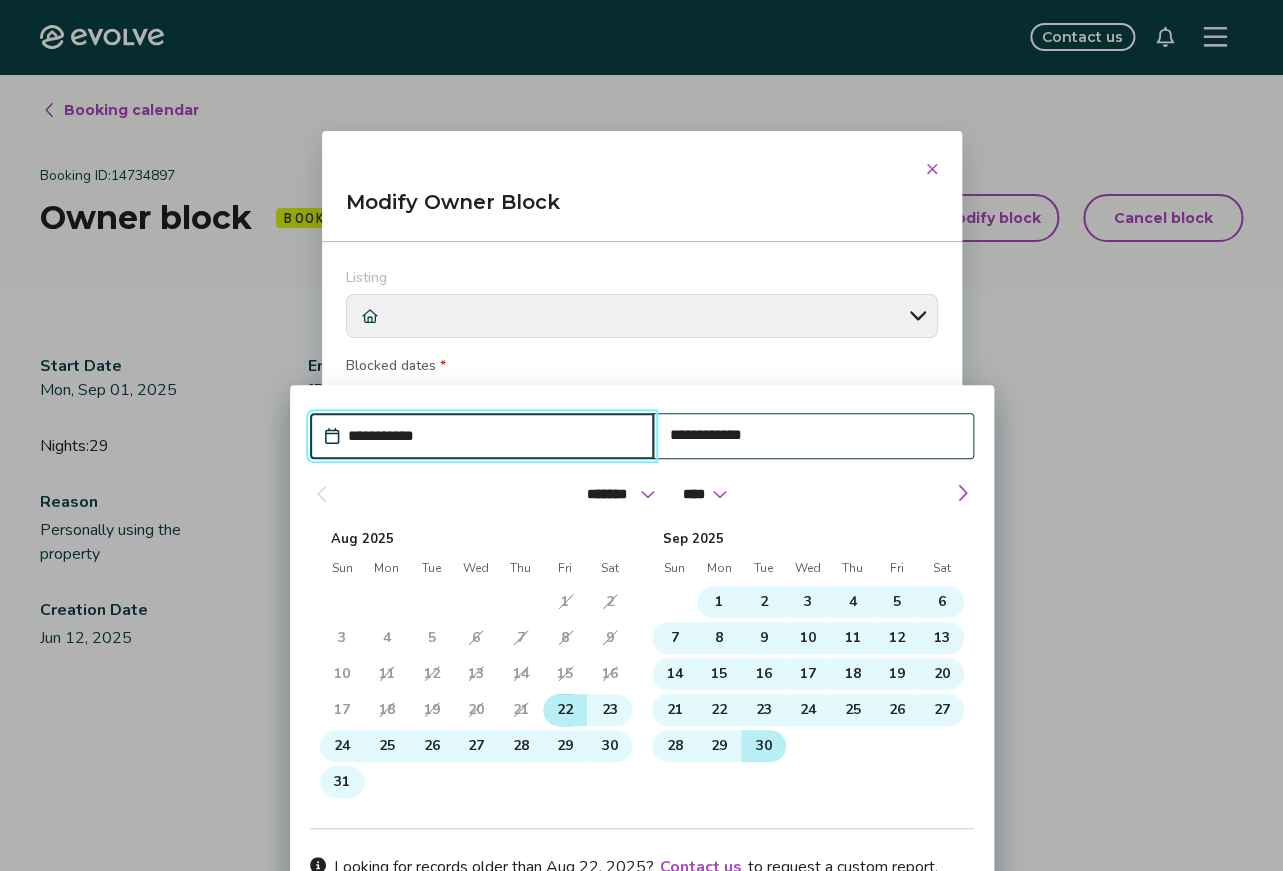 click on "22" at bounding box center (565, 710) 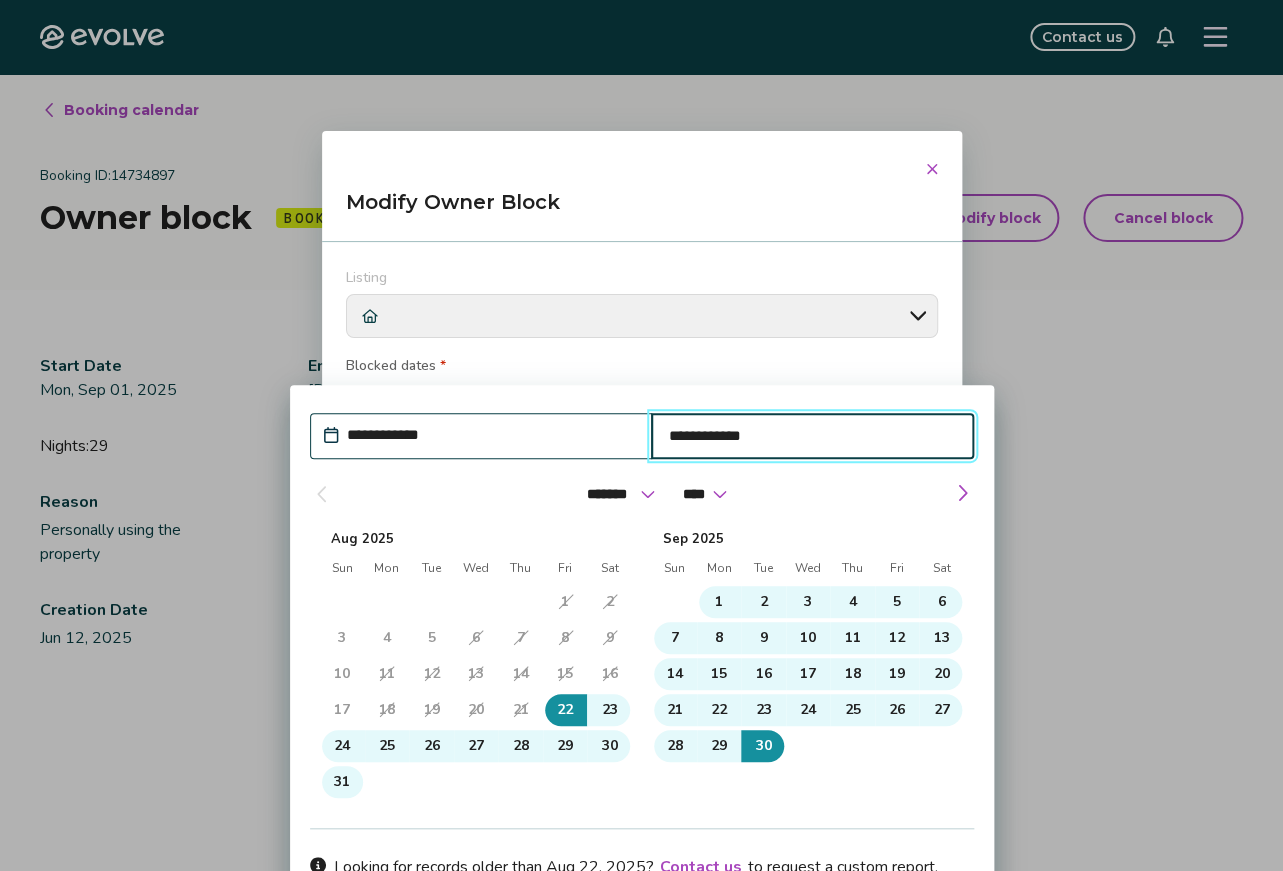 type on "*" 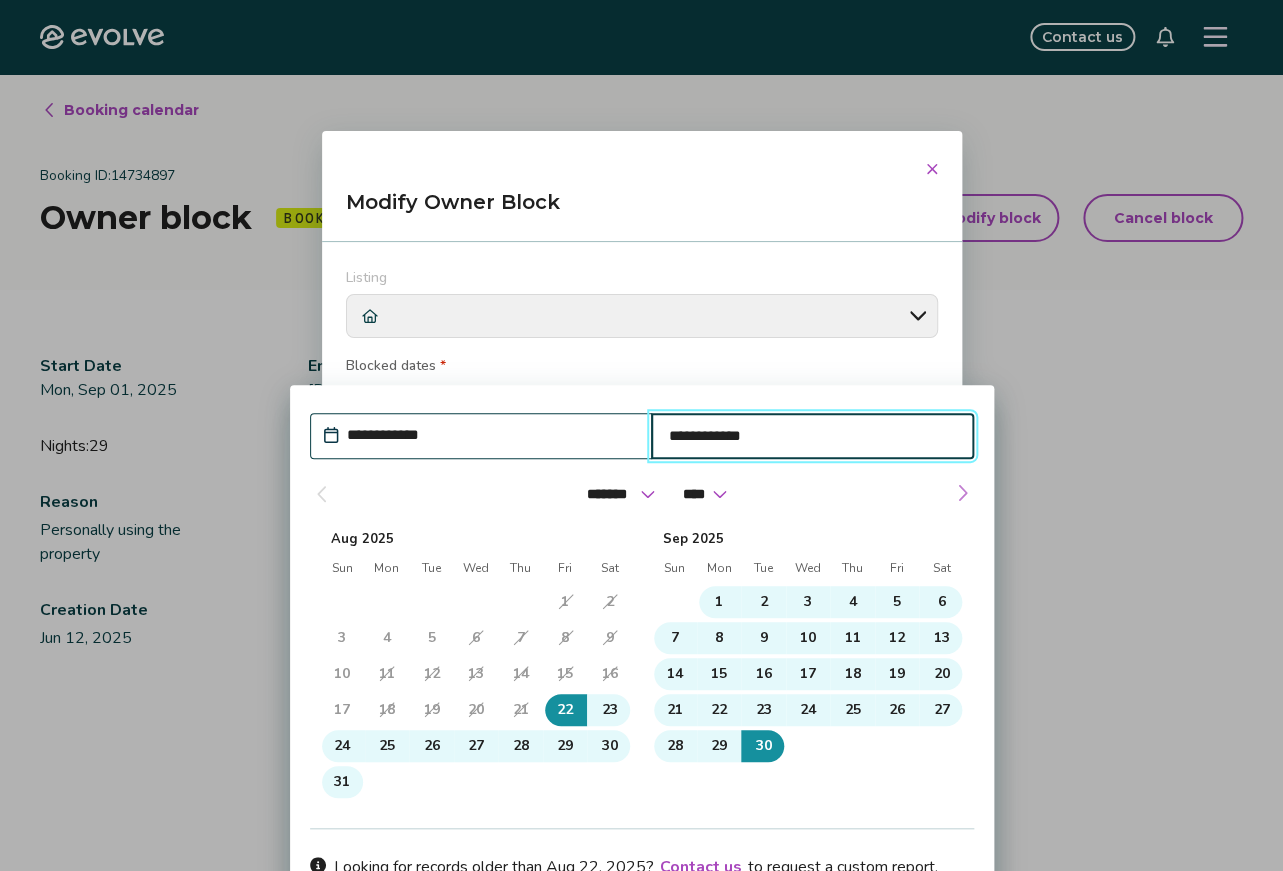 click at bounding box center (962, 493) 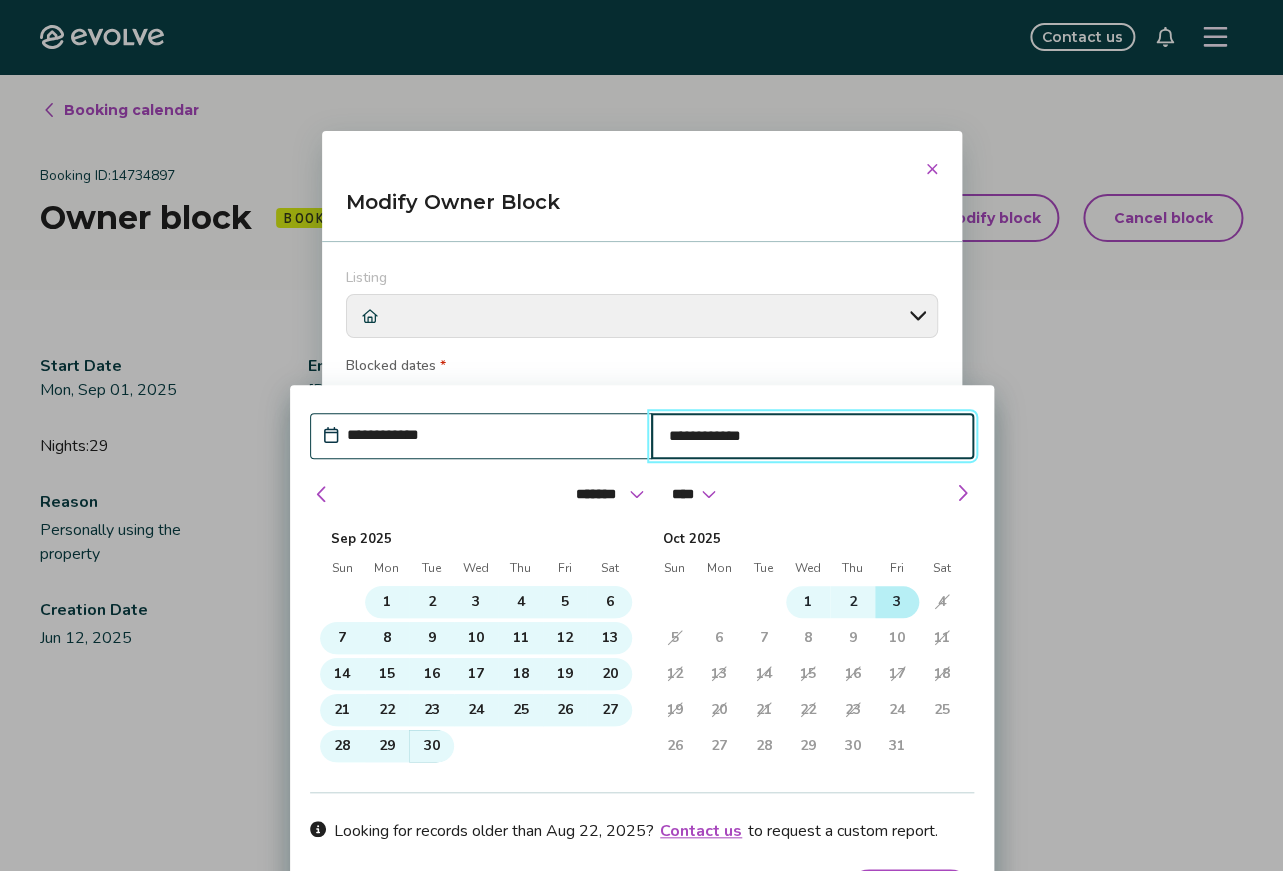 click on "3" at bounding box center [897, 602] 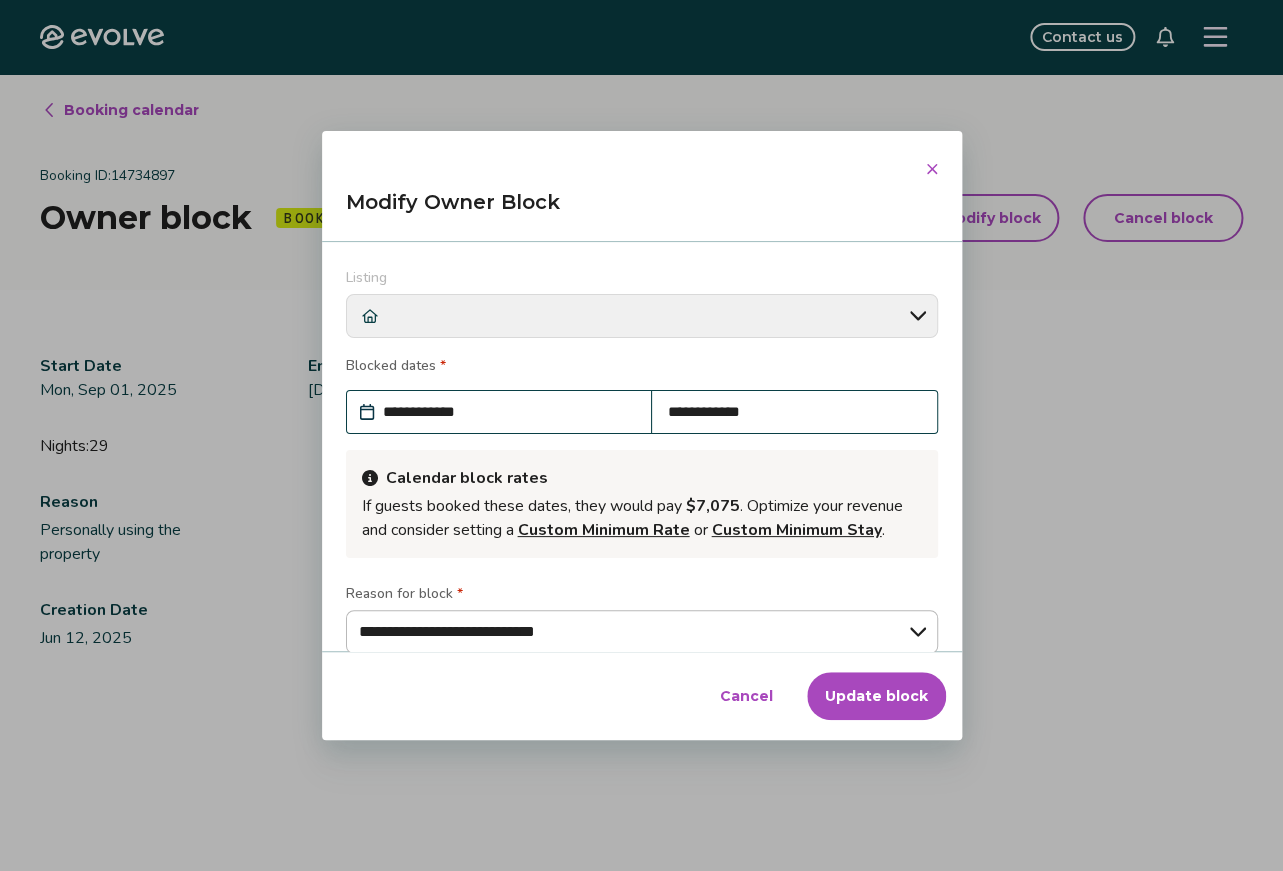 click on "Modify Owner Block" at bounding box center [642, 210] 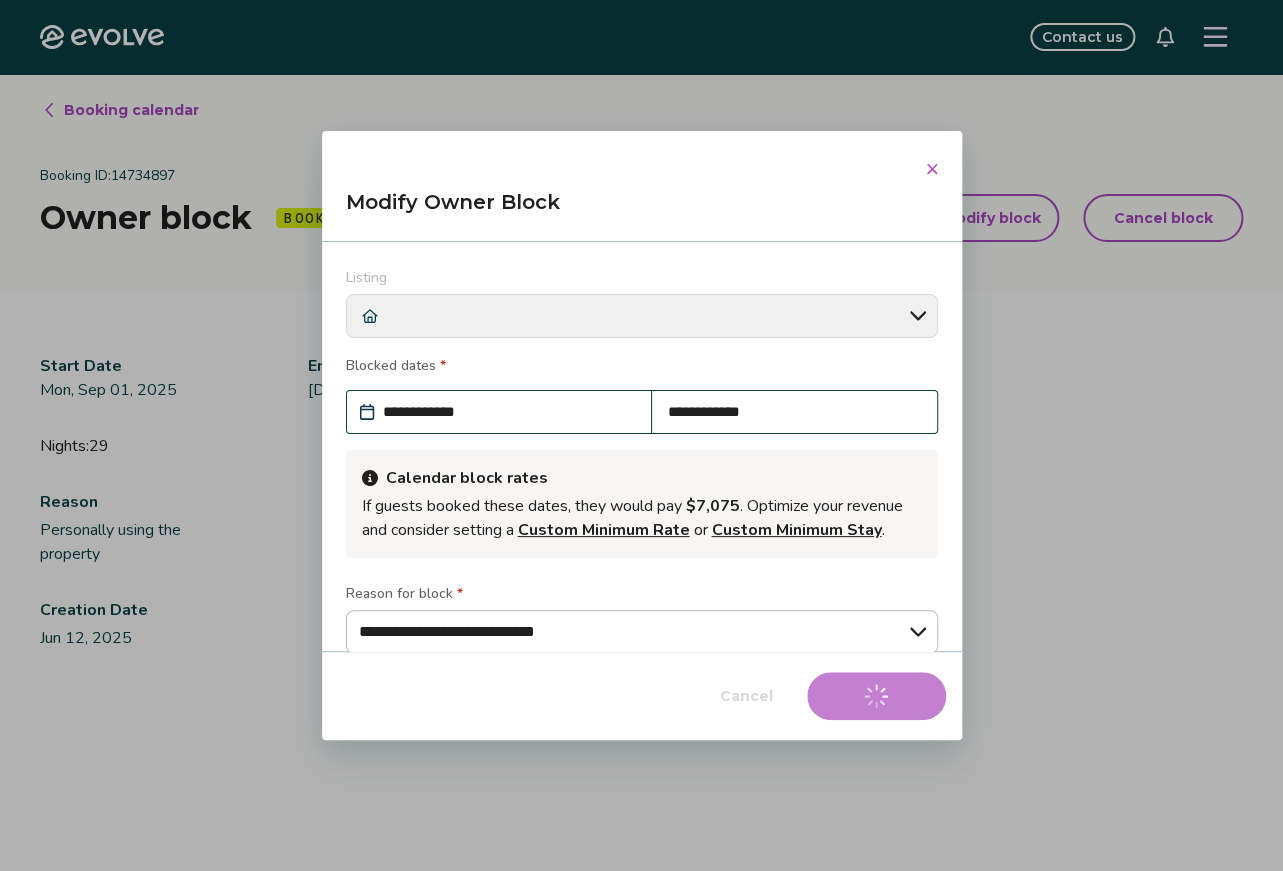 type on "*" 